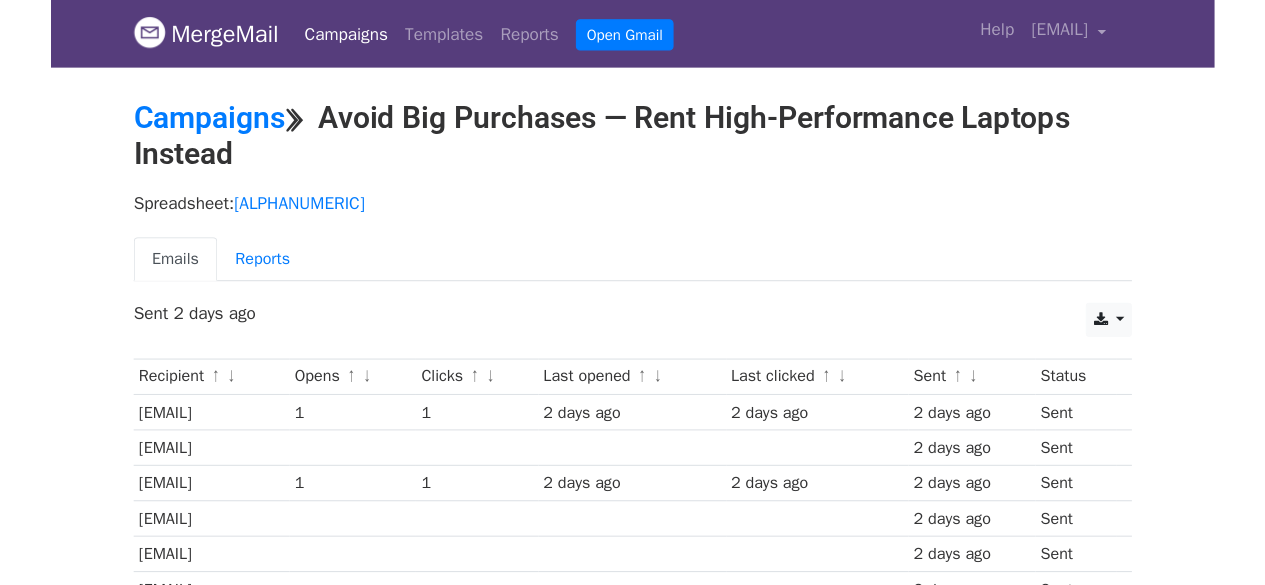 scroll, scrollTop: 0, scrollLeft: 0, axis: both 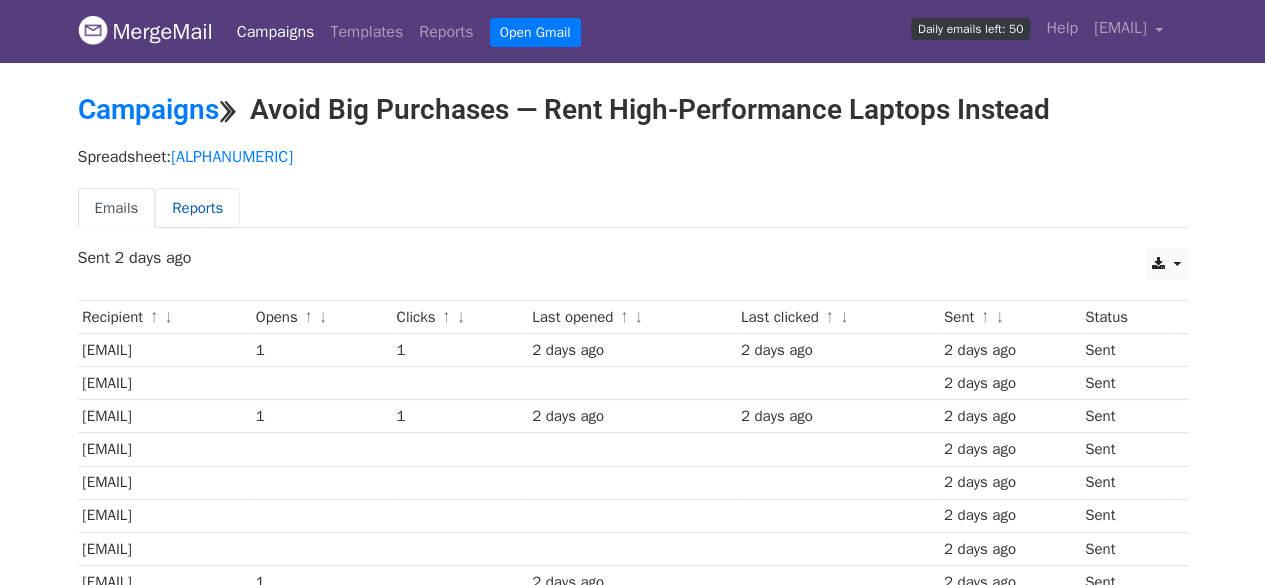 click on "Reports" at bounding box center (197, 208) 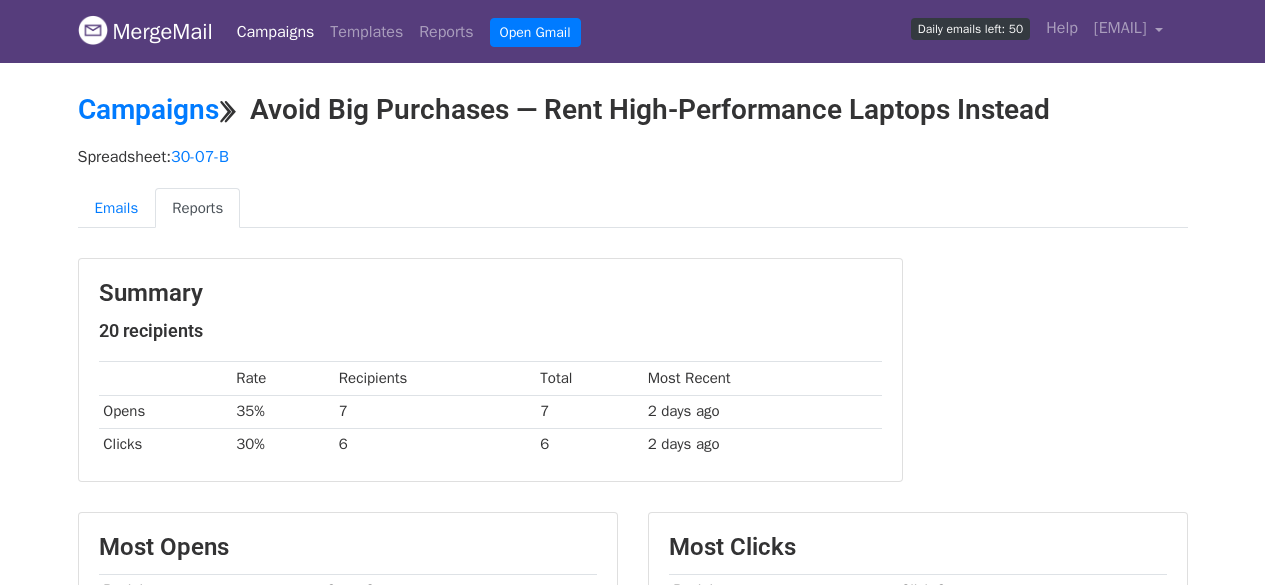scroll, scrollTop: 0, scrollLeft: 0, axis: both 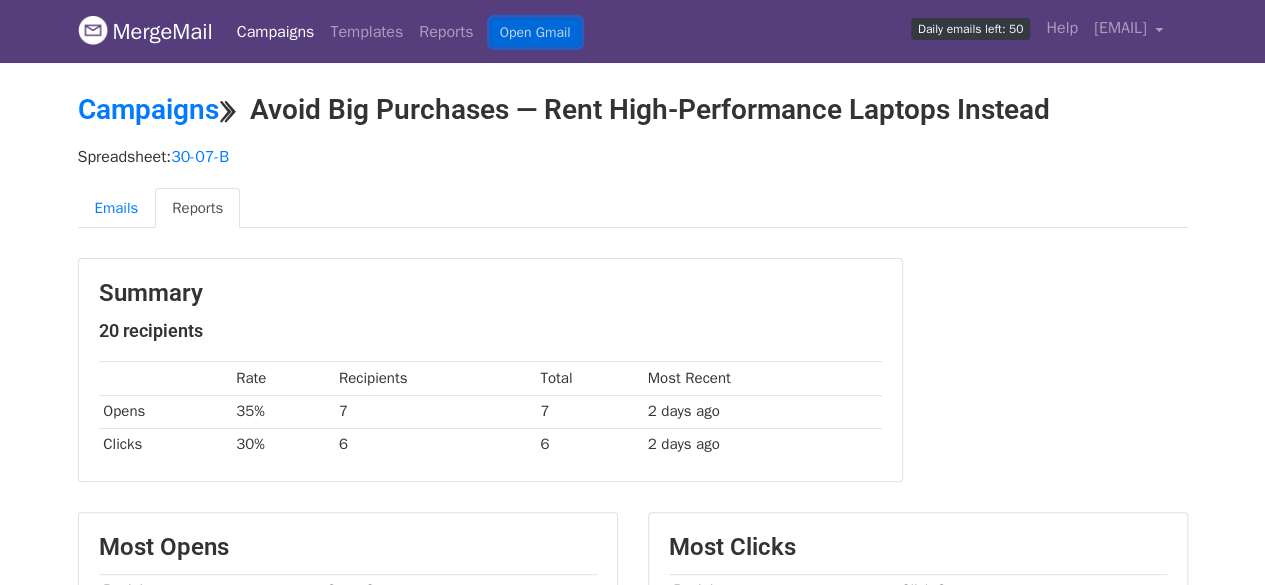 click on "Open Gmail" at bounding box center [535, 32] 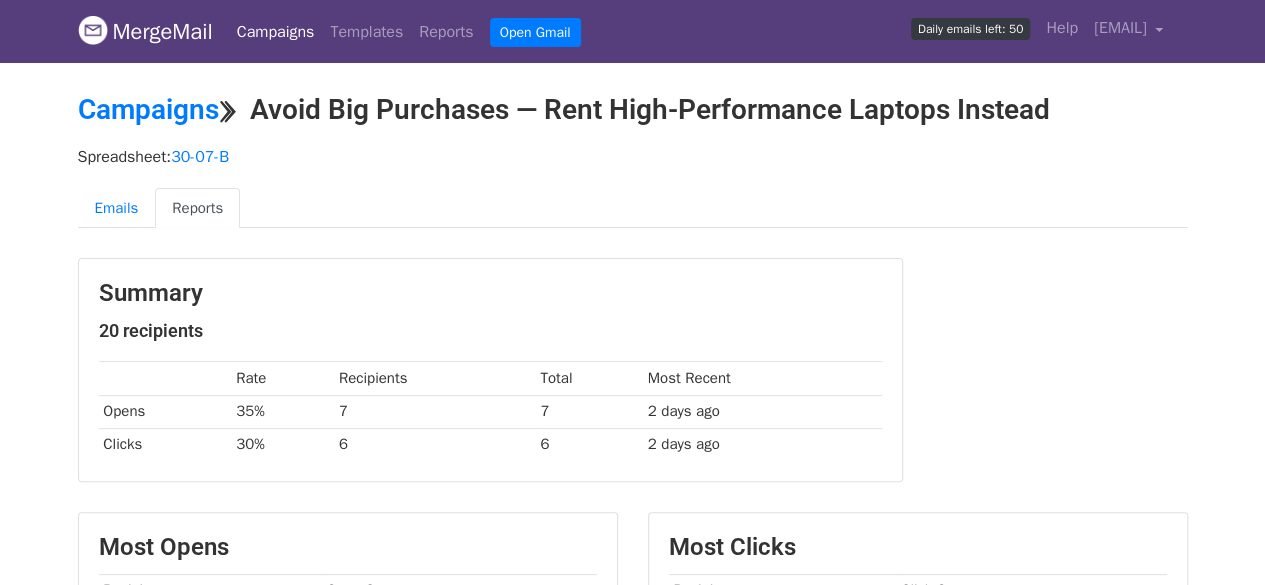 click on "Campaigns" at bounding box center [276, 32] 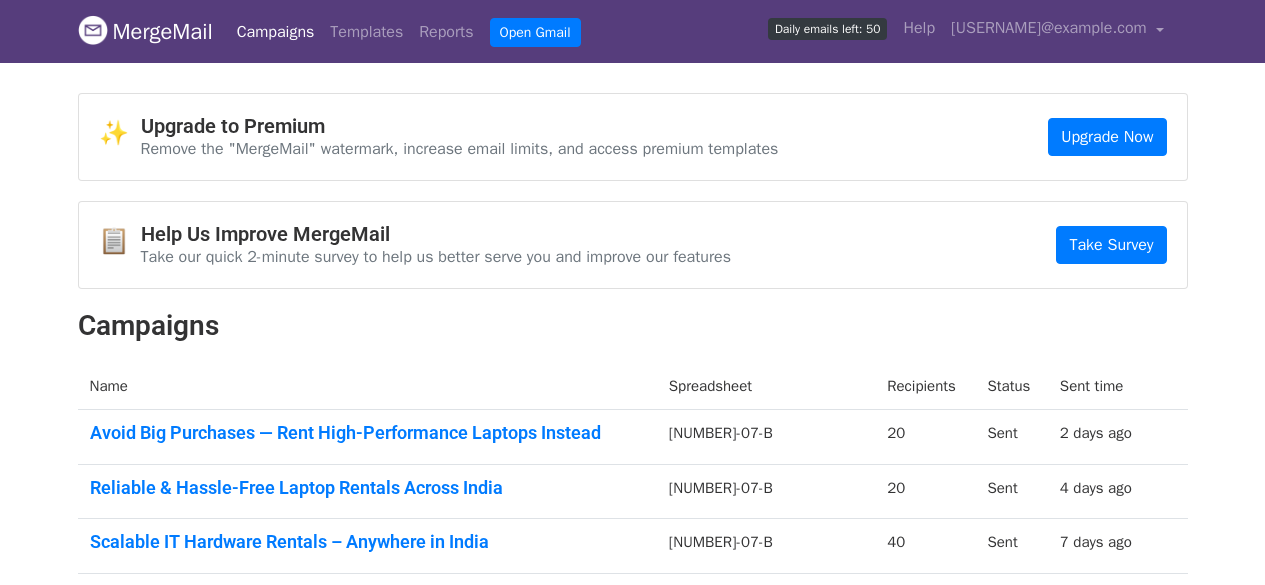 scroll, scrollTop: 0, scrollLeft: 0, axis: both 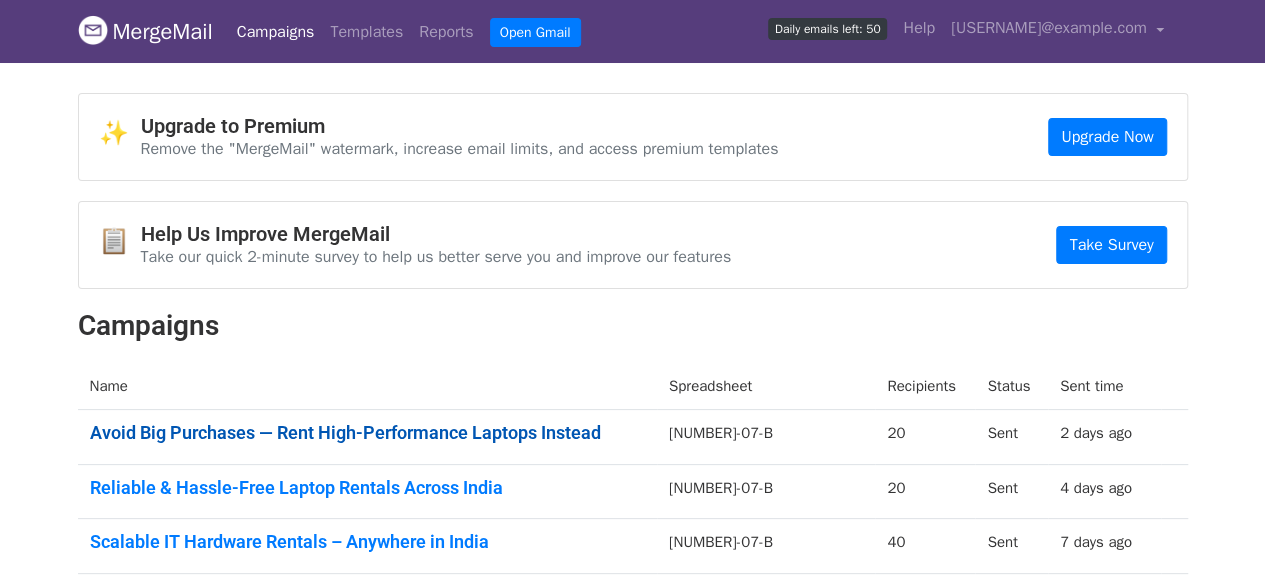 click on "Avoid Big Purchases — Rent High-Performance Laptops Instead" at bounding box center [367, 433] 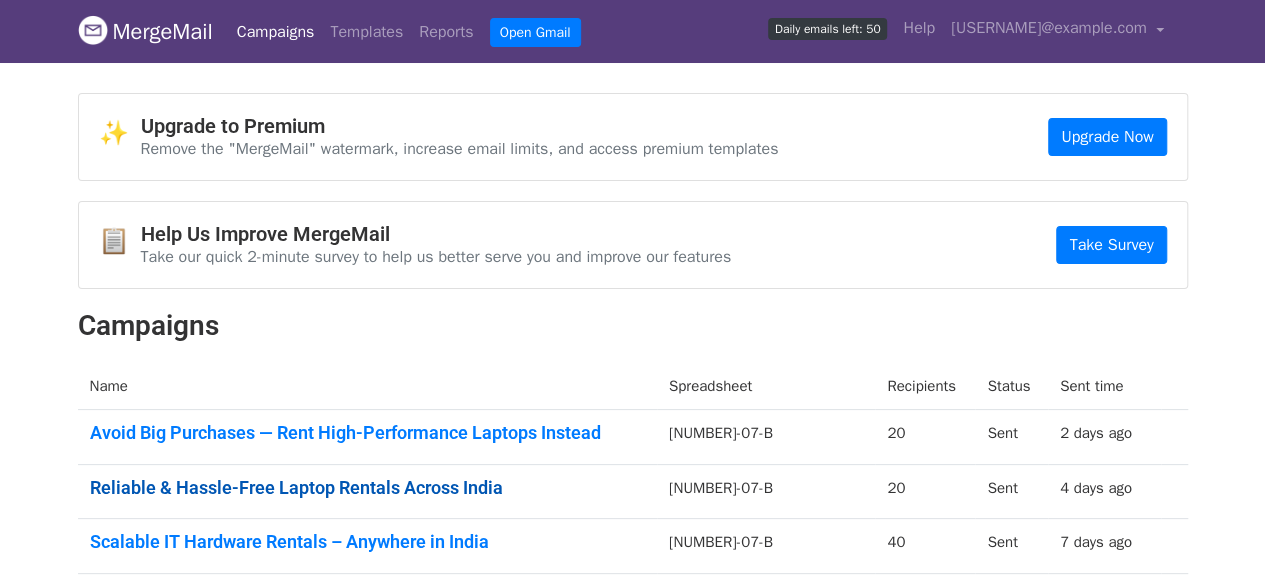 click on "Reliable & Hassle-Free Laptop Rentals Across India" at bounding box center [367, 488] 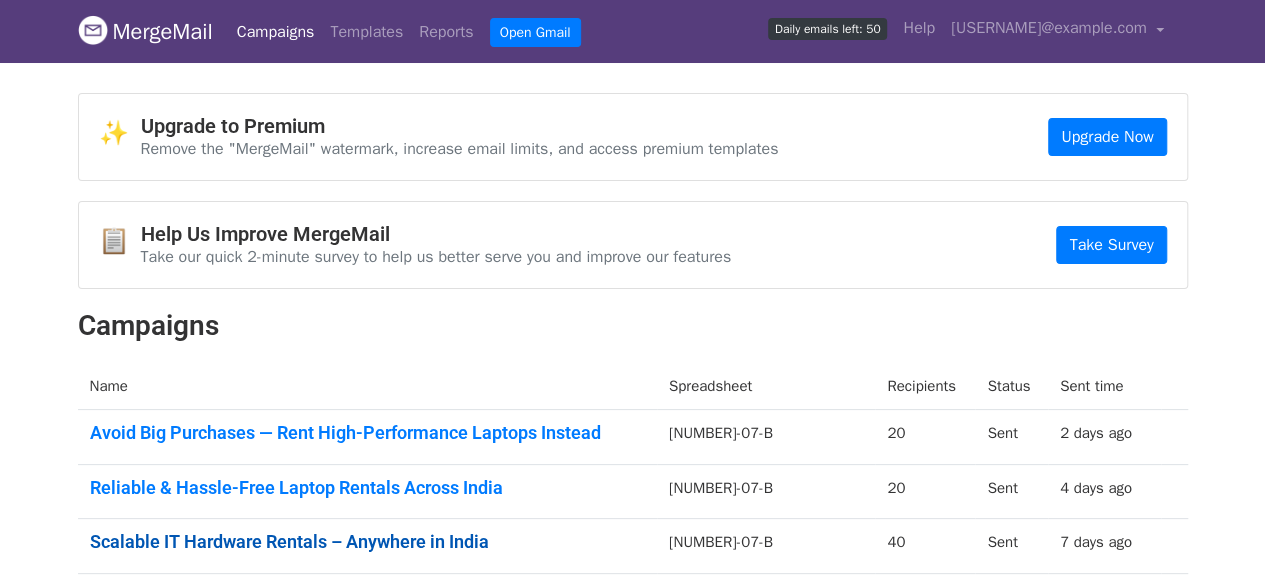click on "Scalable IT Hardware Rentals – Anywhere in India" at bounding box center [367, 542] 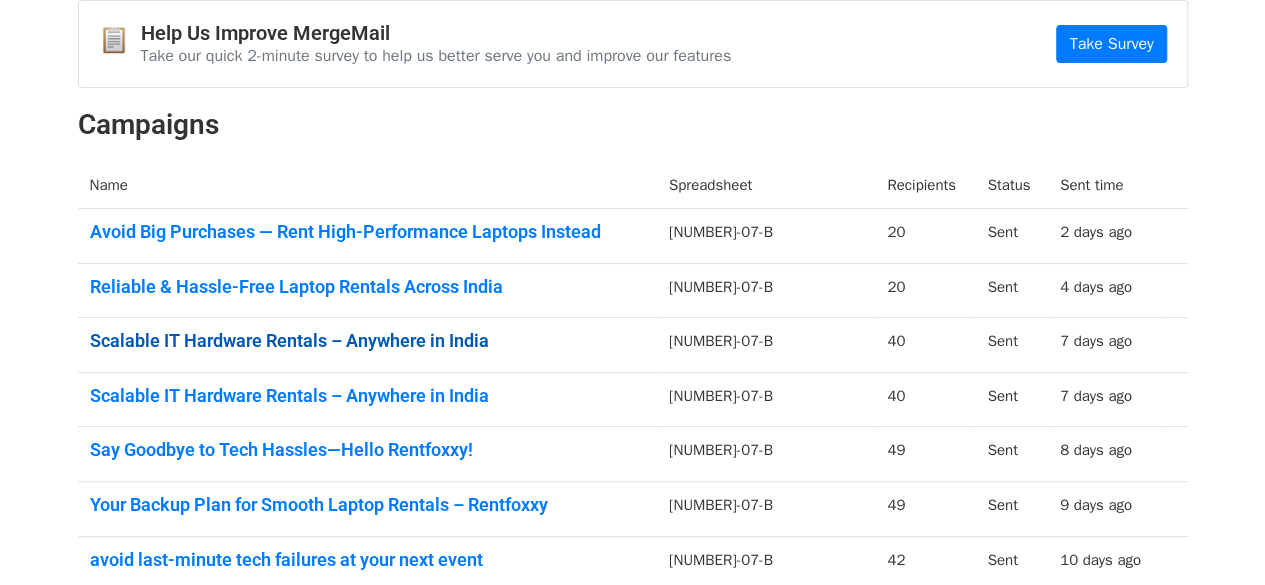 scroll, scrollTop: 207, scrollLeft: 0, axis: vertical 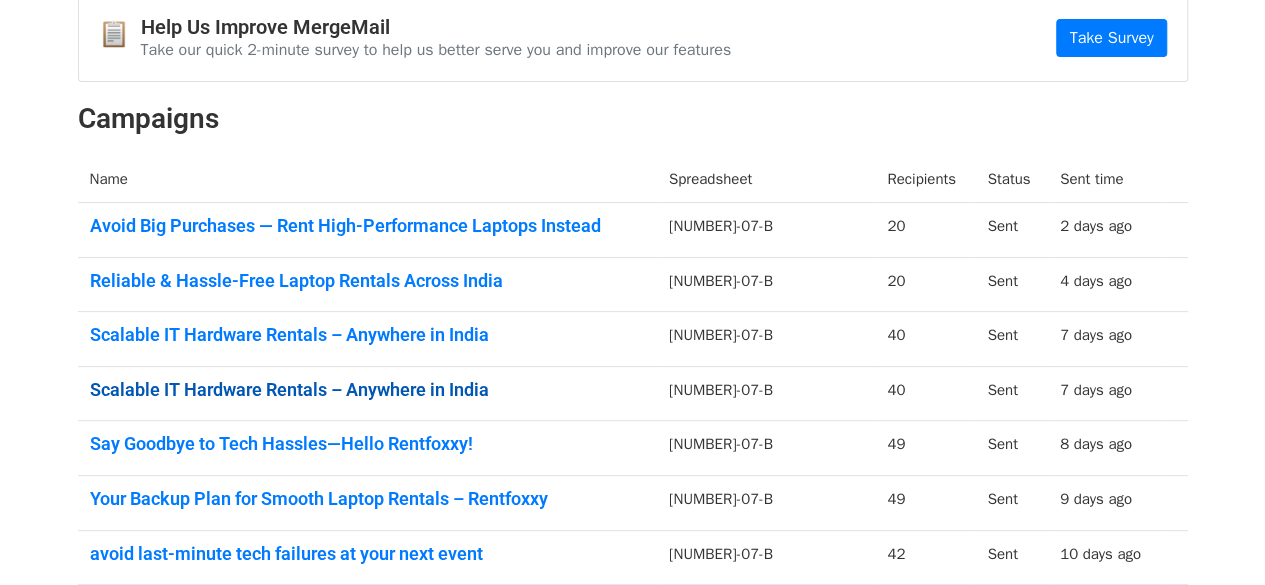 click on "Scalable IT Hardware Rentals – Anywhere in India" at bounding box center [367, 390] 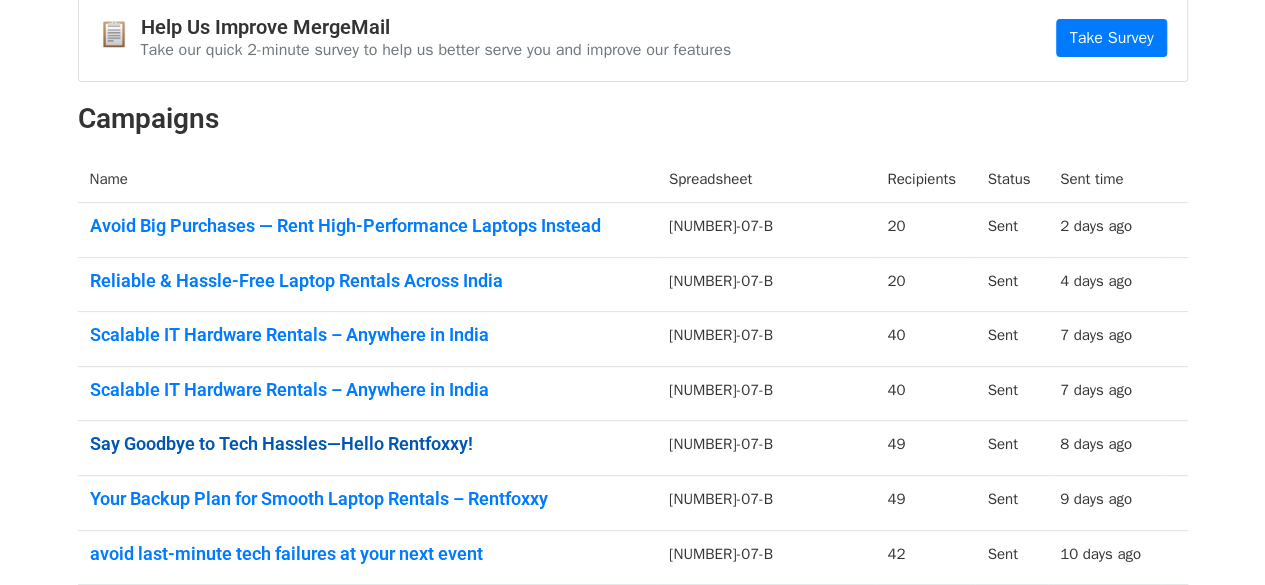 click on "Say Goodbye to Tech Hassles—Hello Rentfoxxy!" at bounding box center [367, 444] 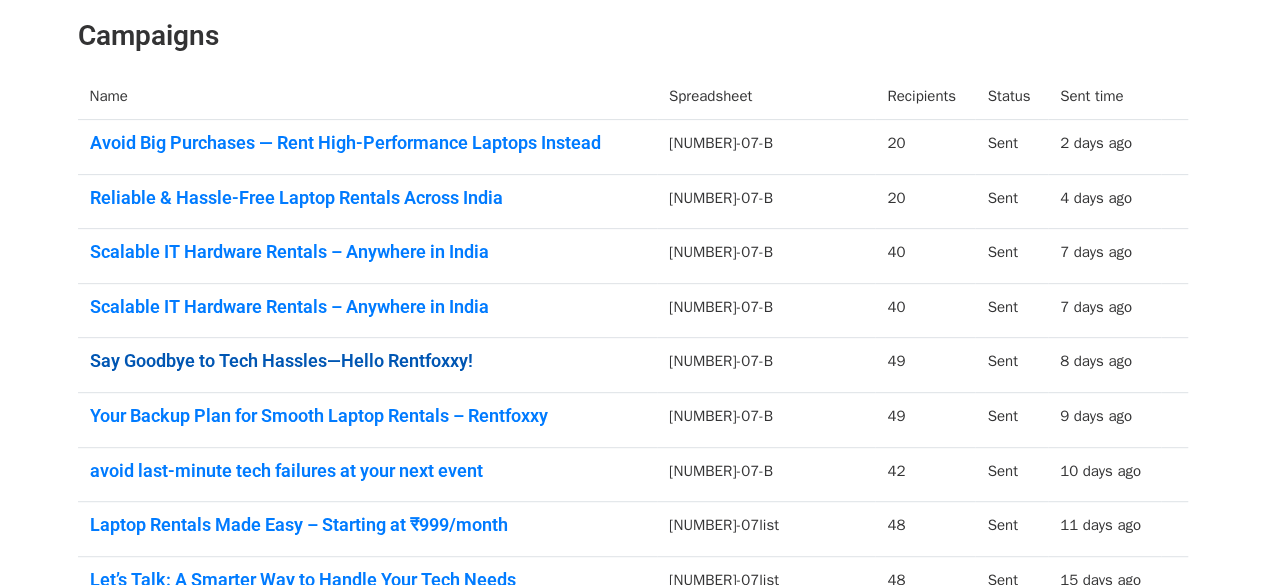 scroll, scrollTop: 303, scrollLeft: 0, axis: vertical 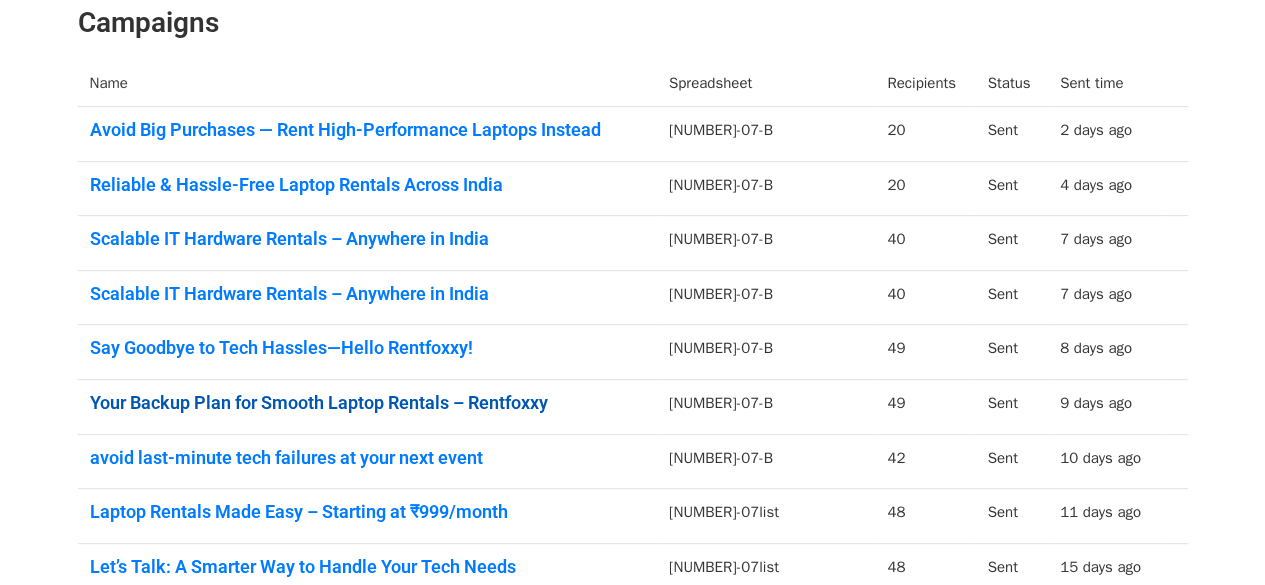 click on "Your Backup Plan for Smooth Laptop Rentals – Rentfoxxy" at bounding box center [367, 403] 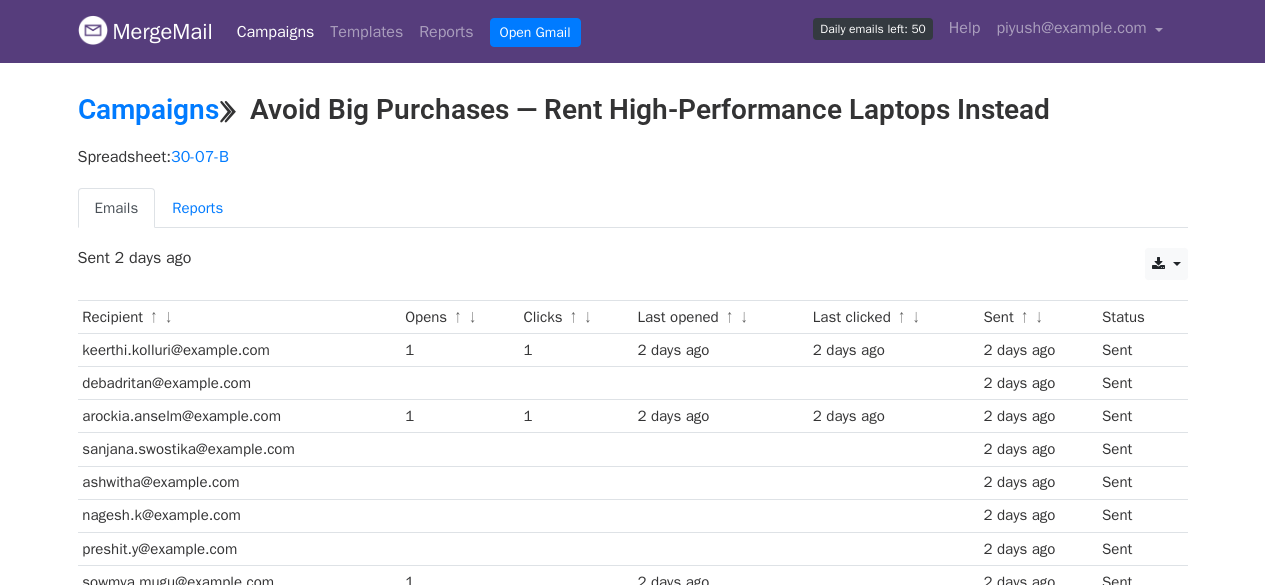 scroll, scrollTop: 0, scrollLeft: 0, axis: both 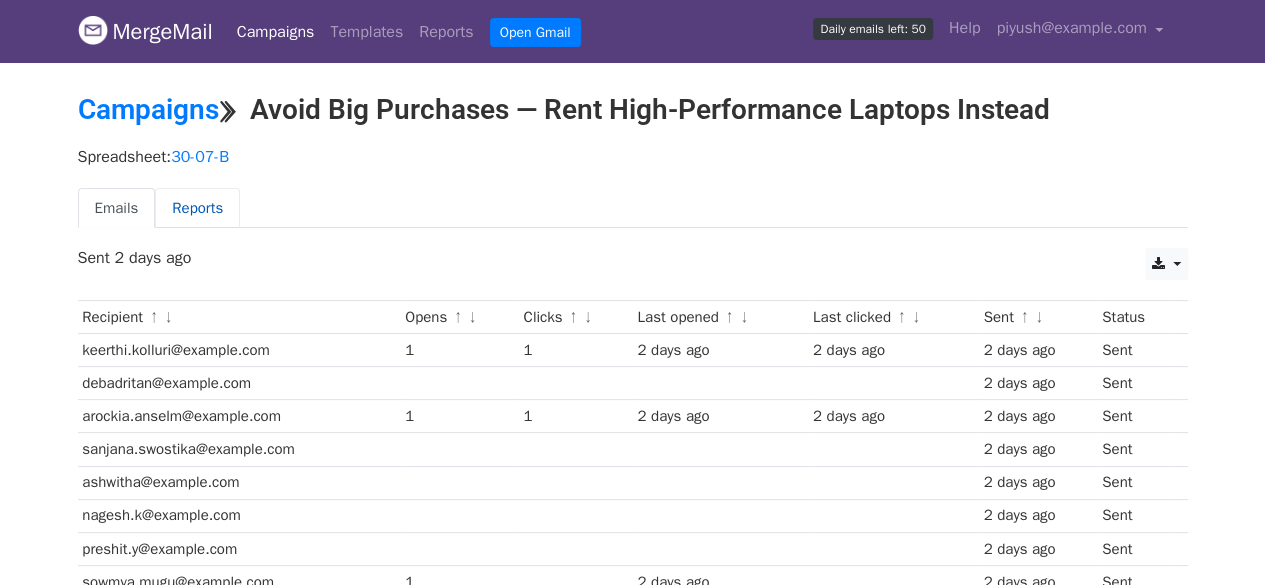 click on "Reports" at bounding box center (197, 208) 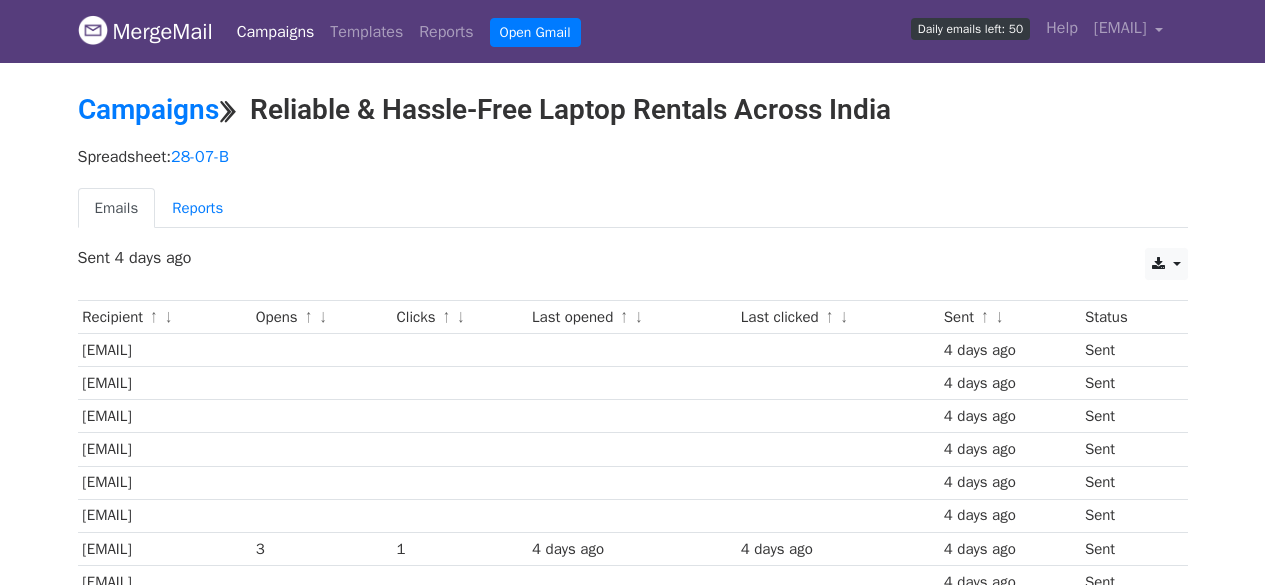 scroll, scrollTop: 0, scrollLeft: 0, axis: both 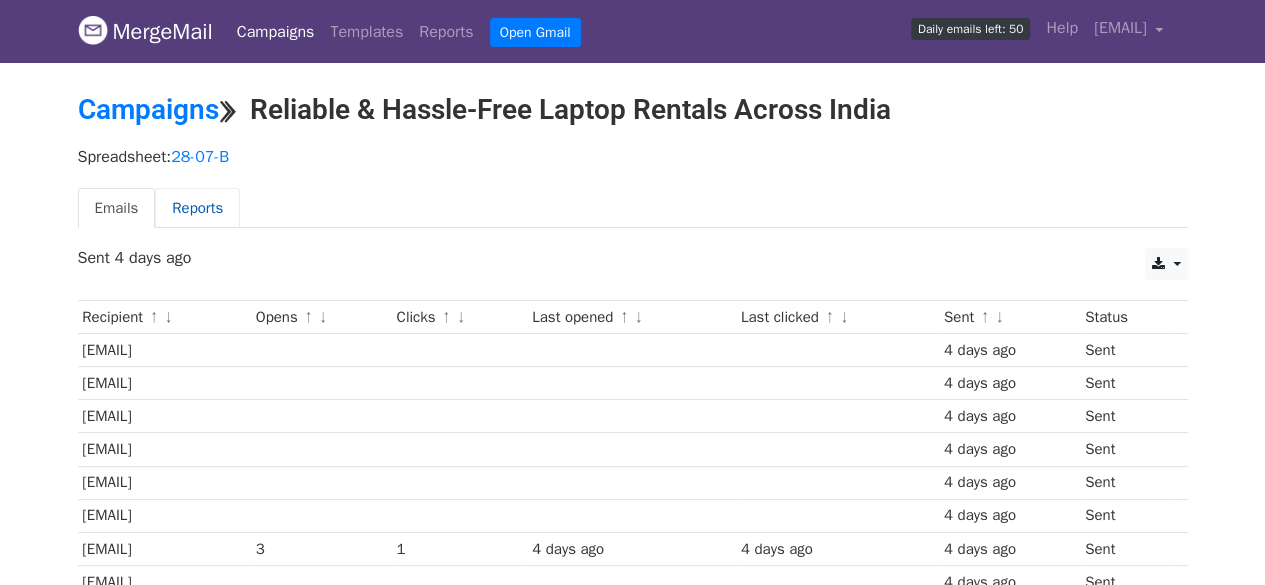 click on "Reports" at bounding box center (197, 208) 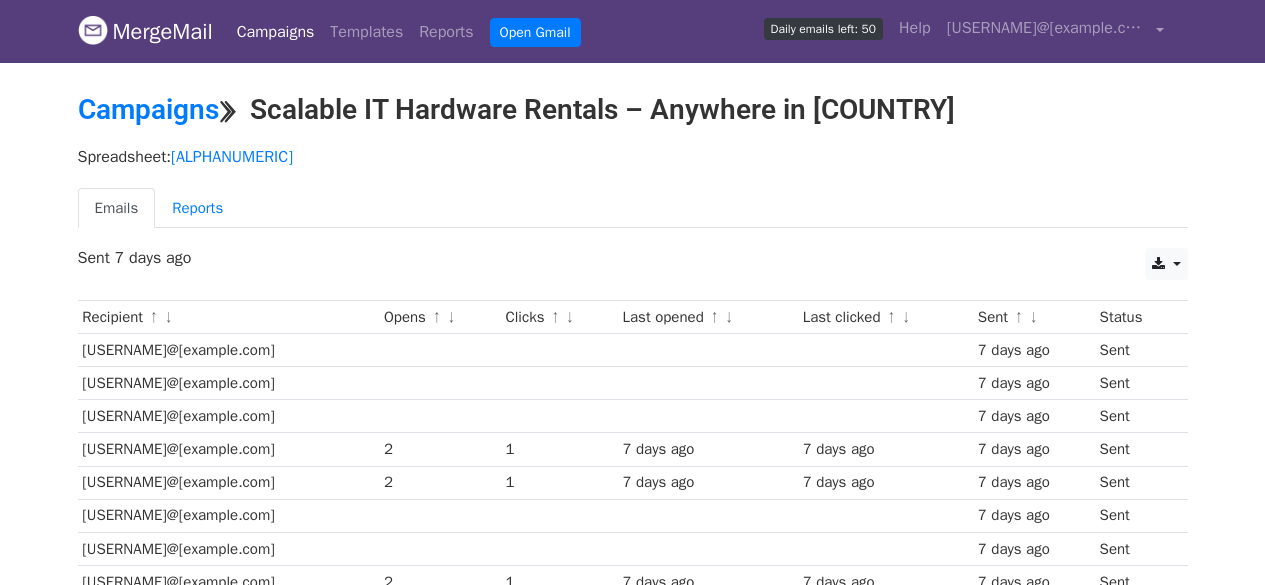 scroll, scrollTop: 0, scrollLeft: 0, axis: both 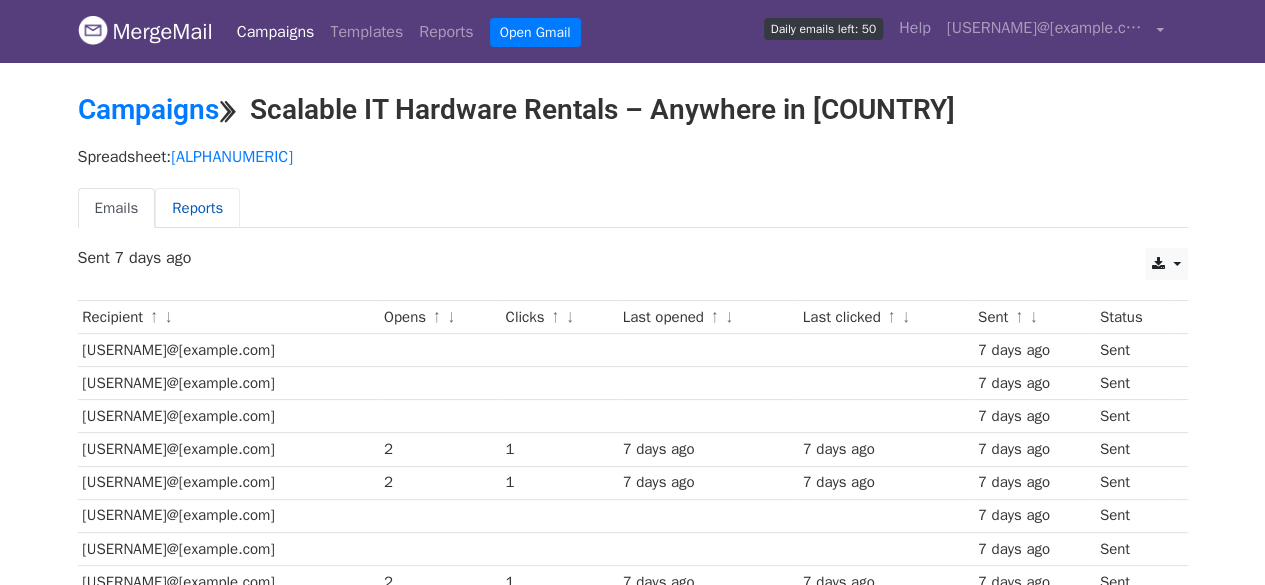 click on "Reports" at bounding box center (197, 208) 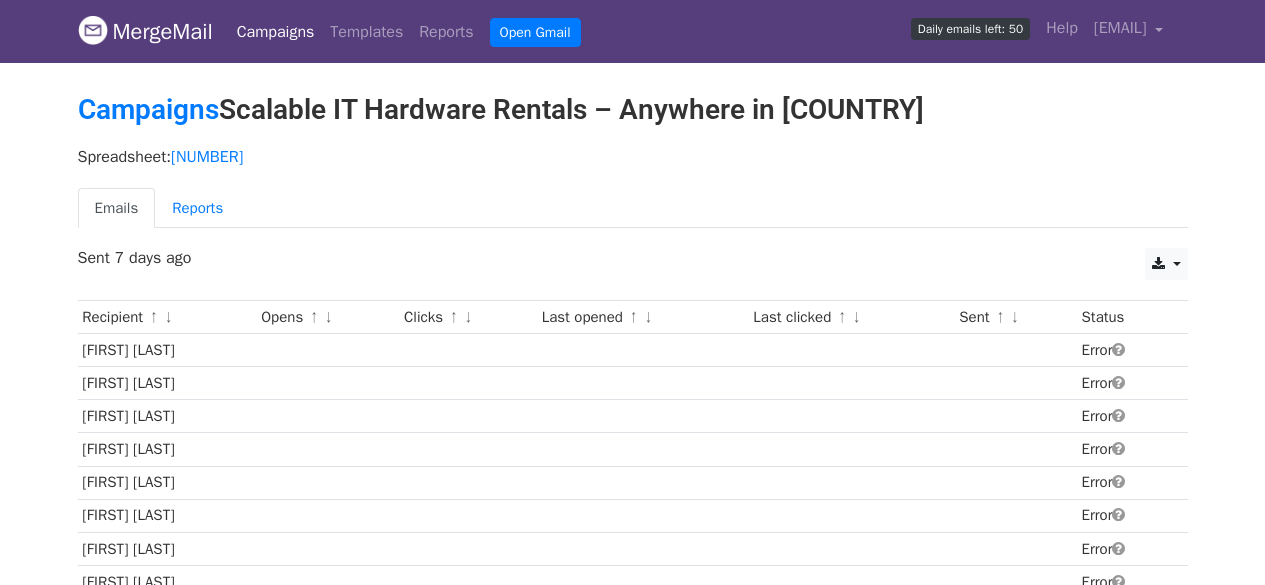 scroll, scrollTop: 0, scrollLeft: 0, axis: both 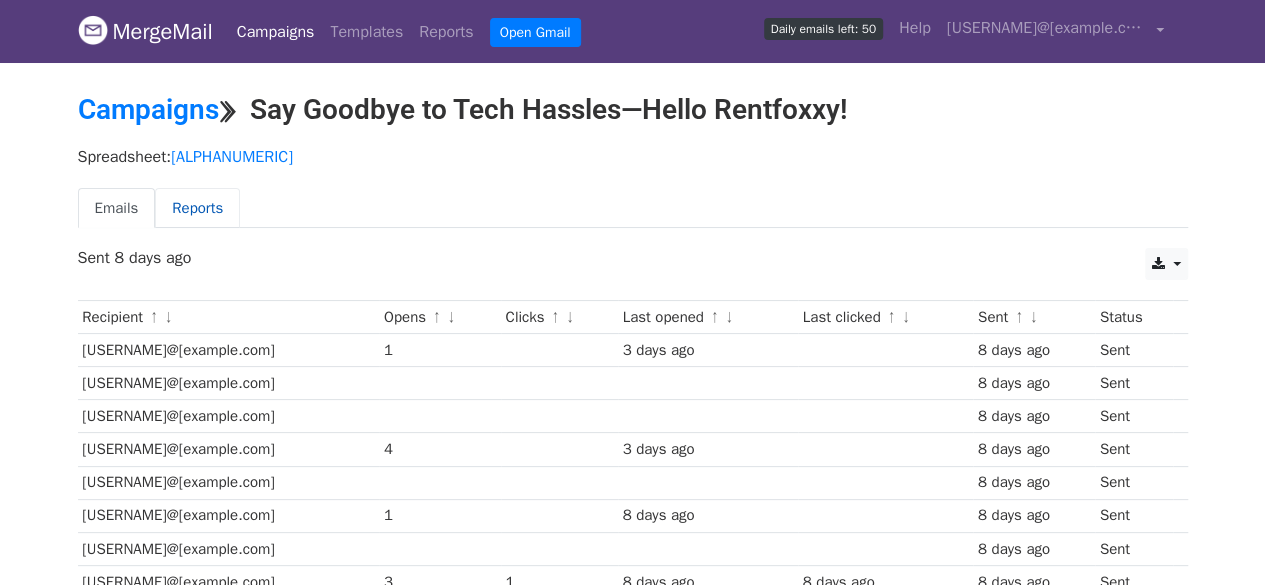 click on "Reports" at bounding box center [197, 208] 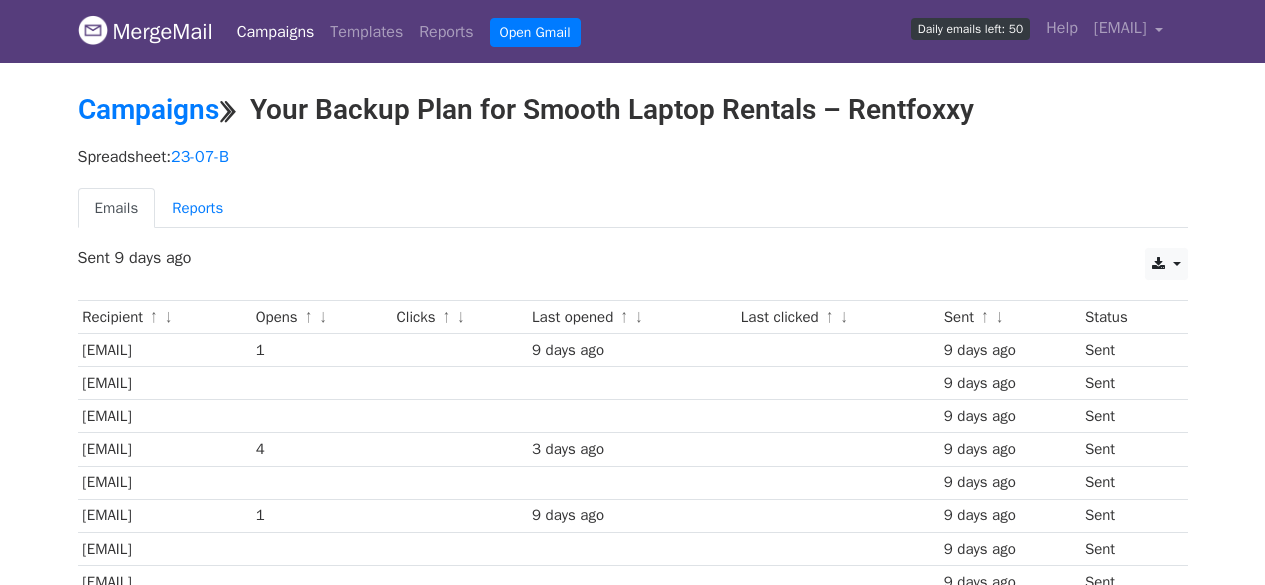scroll, scrollTop: 0, scrollLeft: 0, axis: both 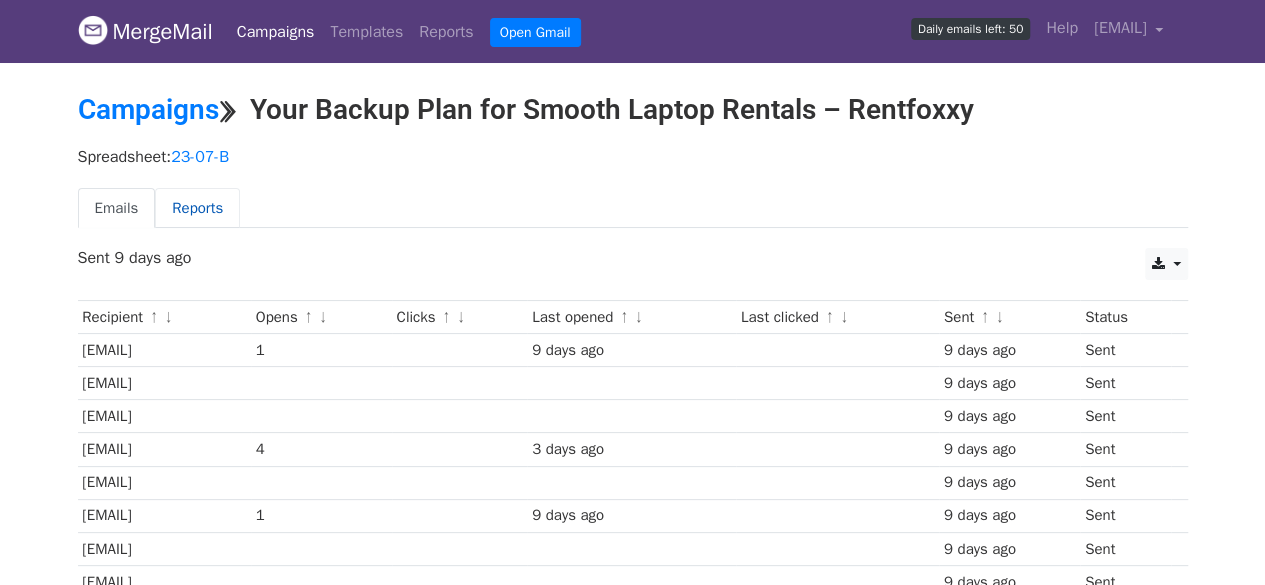 click on "Reports" at bounding box center (197, 208) 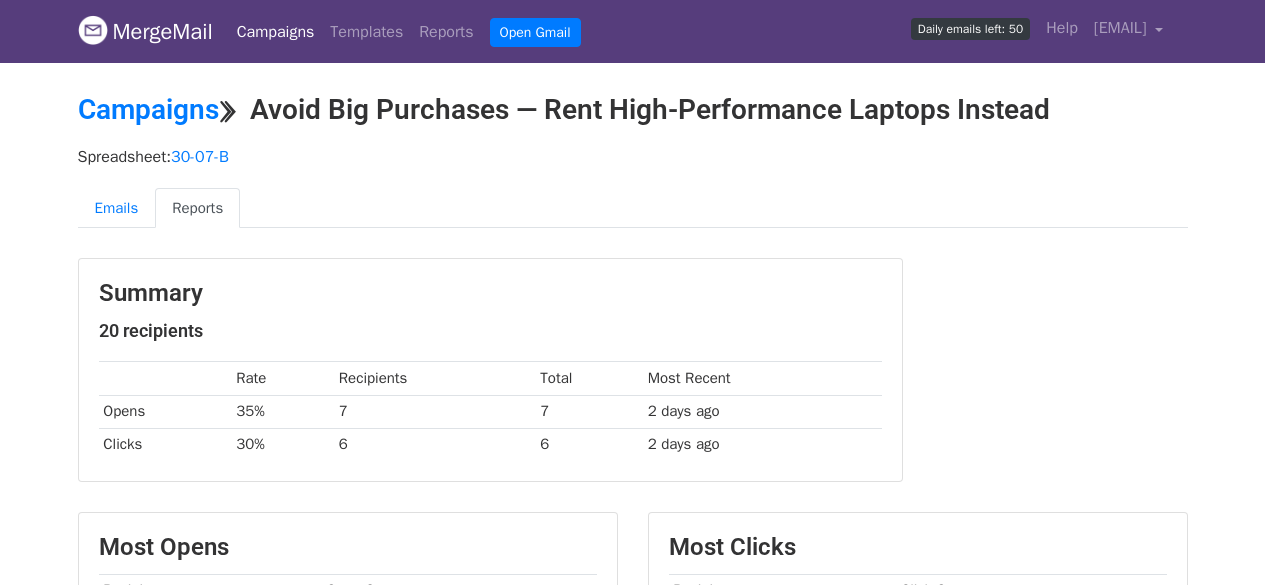 scroll, scrollTop: 0, scrollLeft: 0, axis: both 